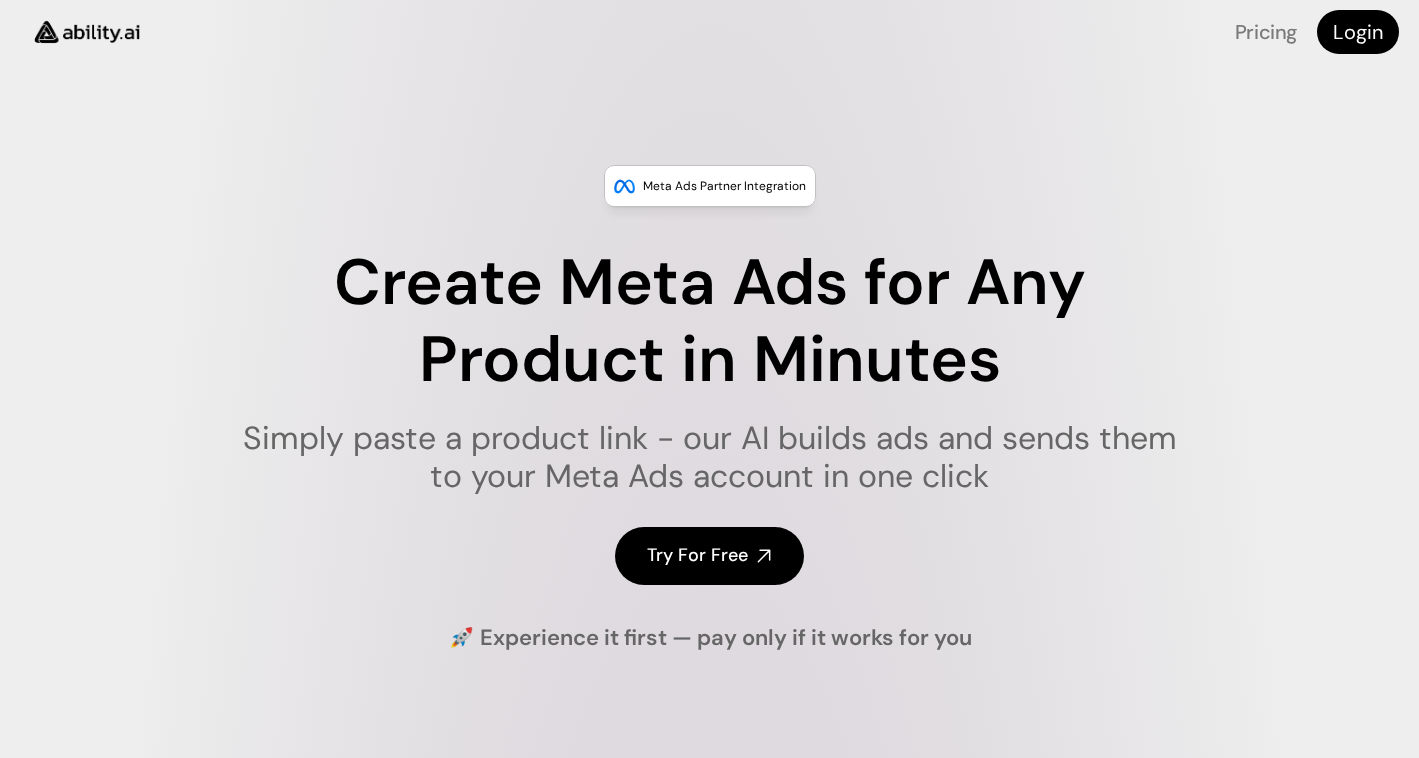 scroll, scrollTop: 0, scrollLeft: 0, axis: both 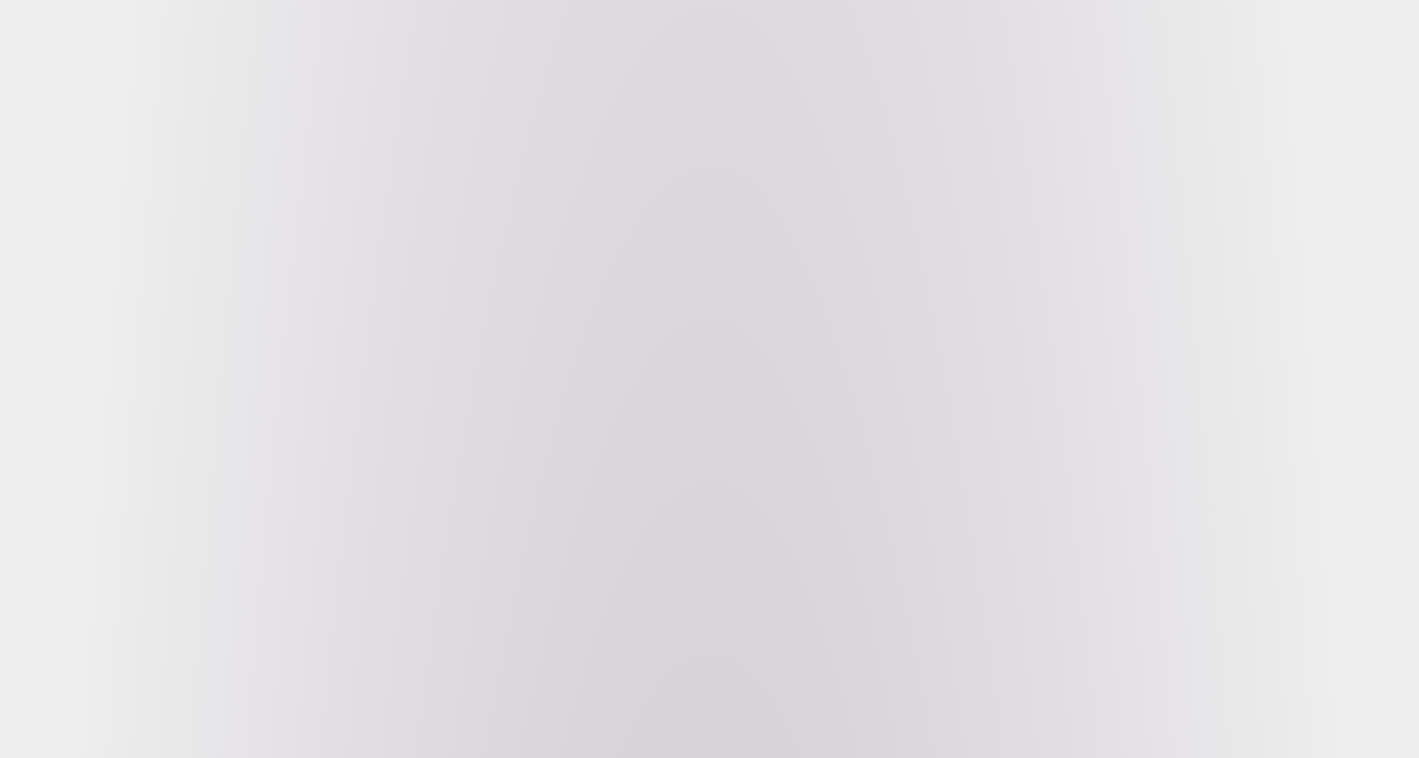 click at bounding box center (710, 348) 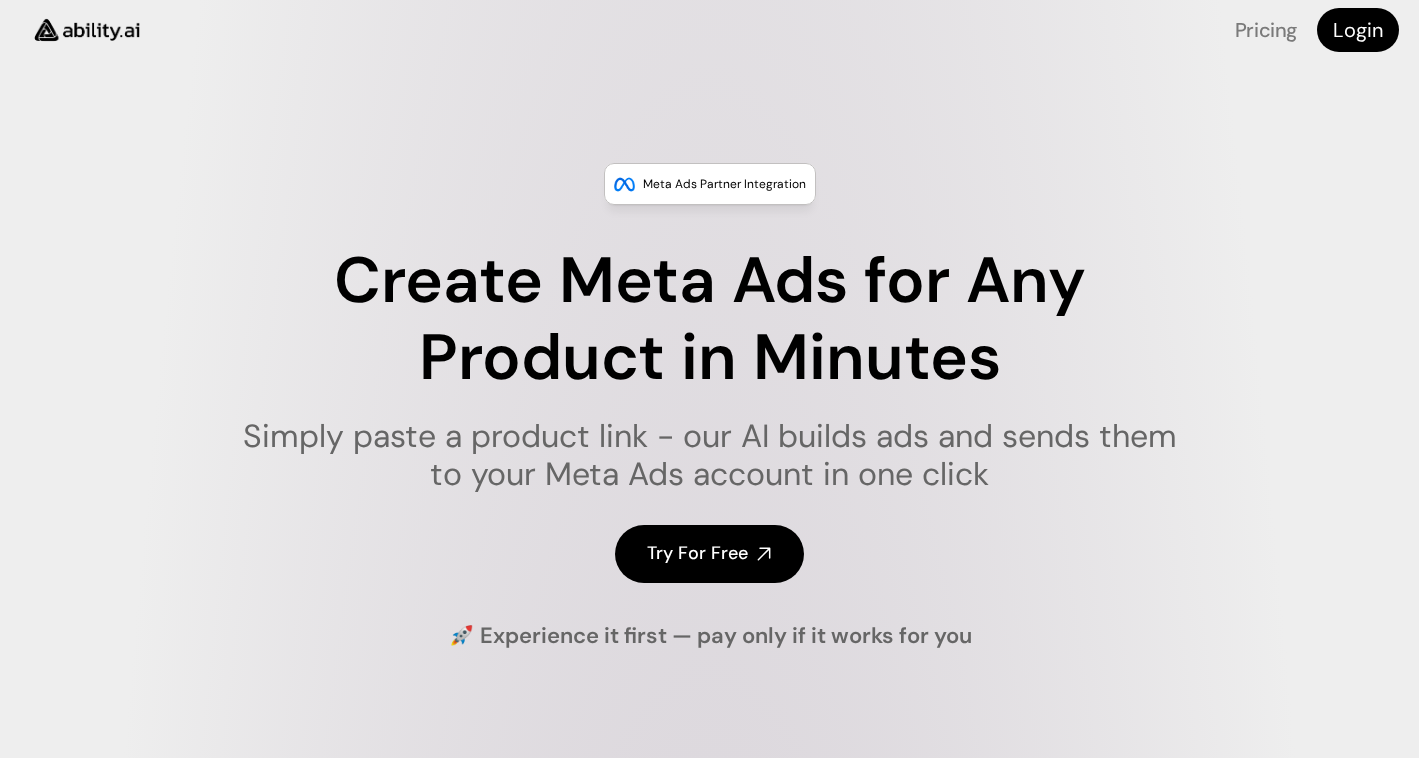 scroll, scrollTop: 0, scrollLeft: 0, axis: both 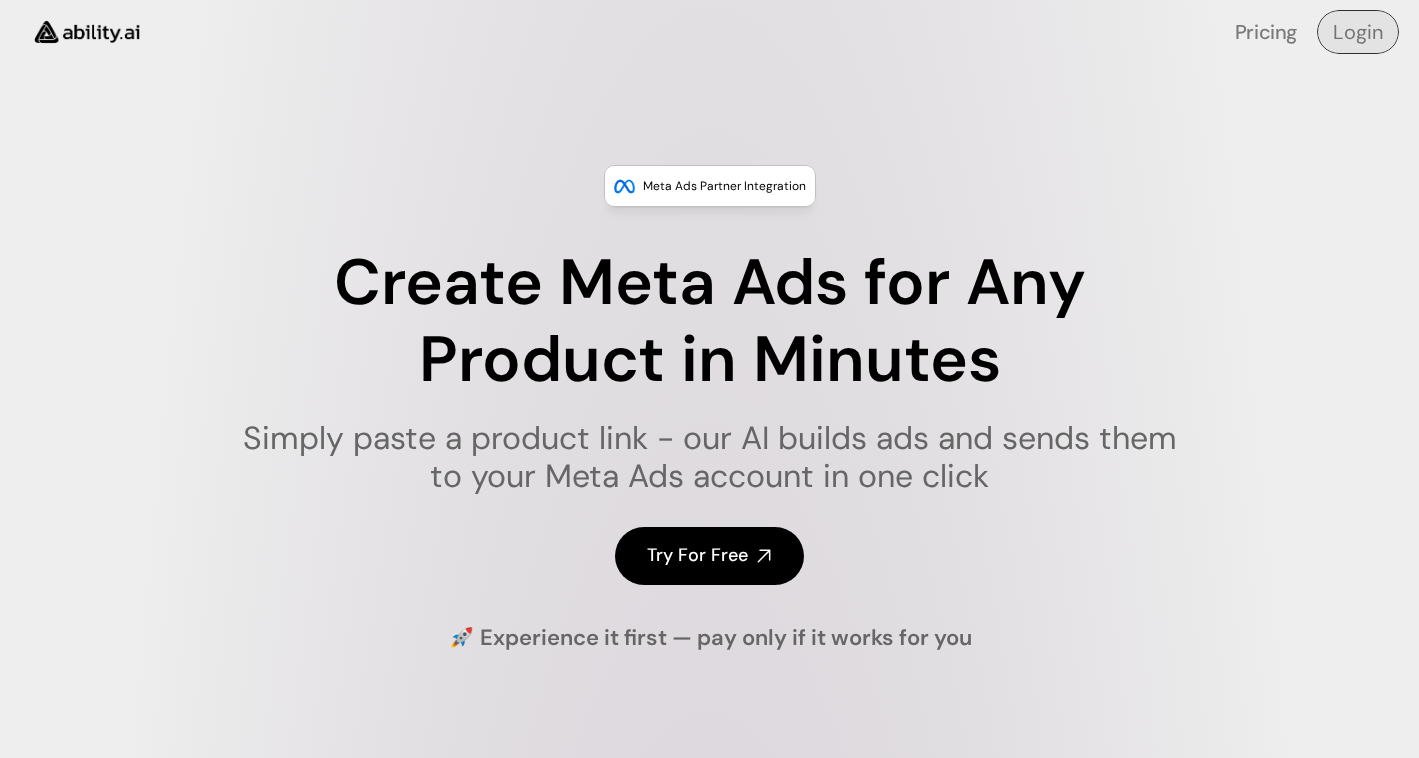 click on "Login" at bounding box center [1358, 32] 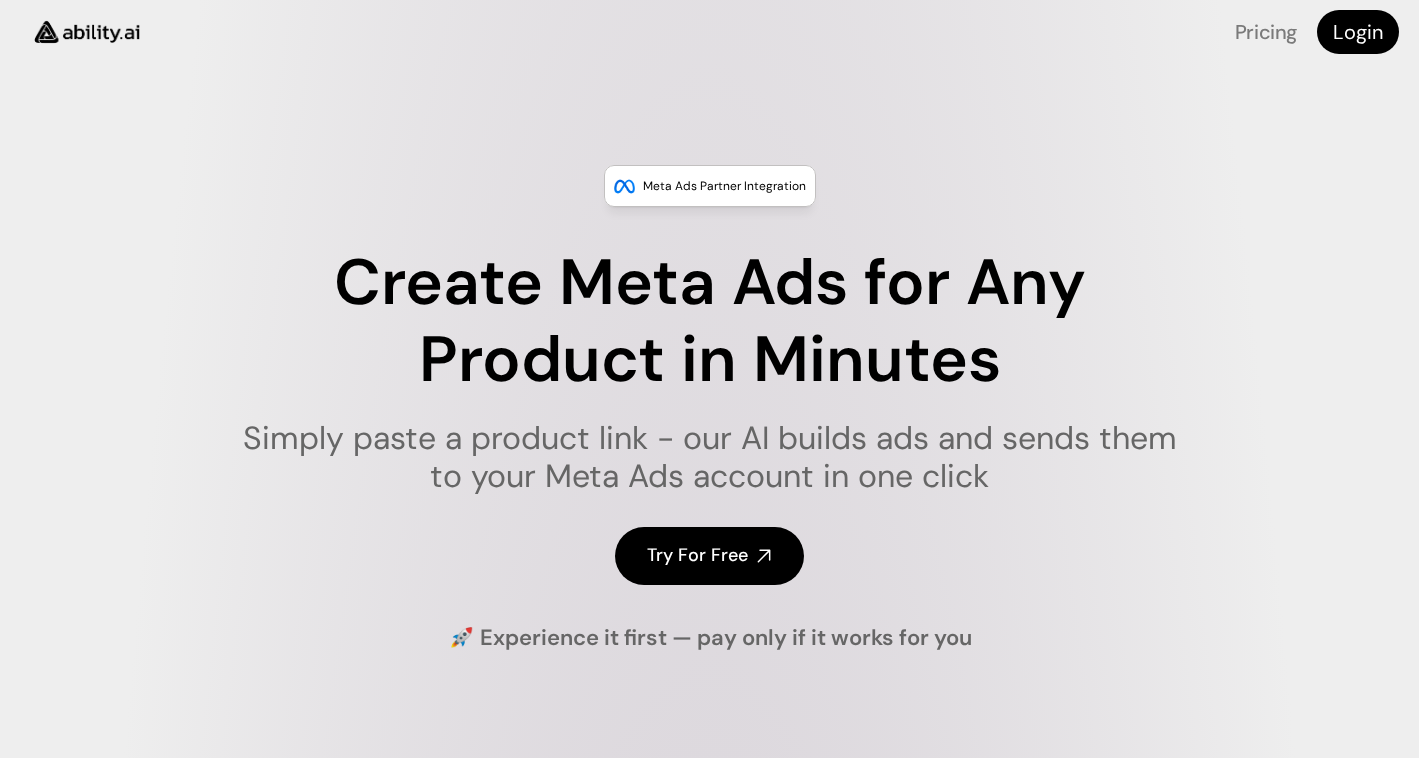 scroll, scrollTop: 176, scrollLeft: 0, axis: vertical 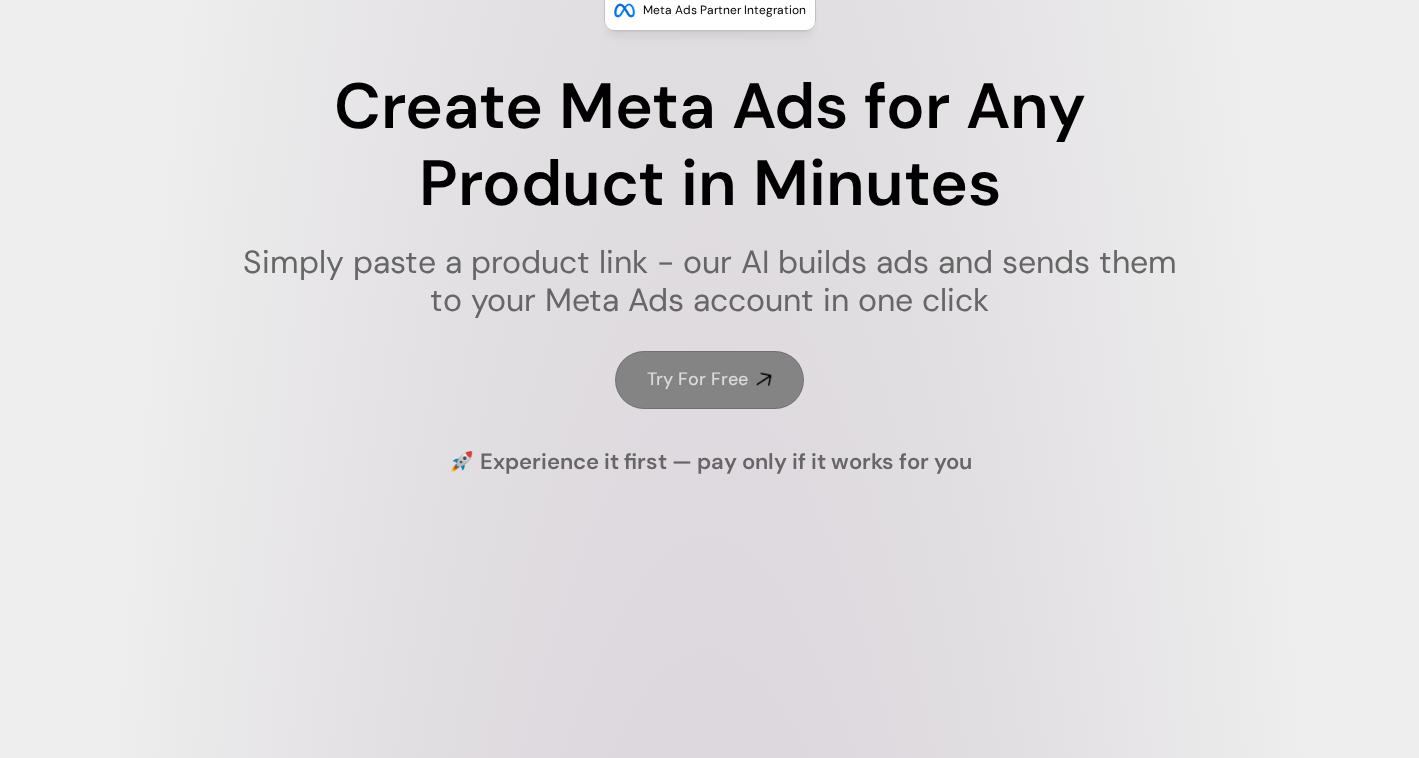 click on "Try For Free" at bounding box center (709, 379) 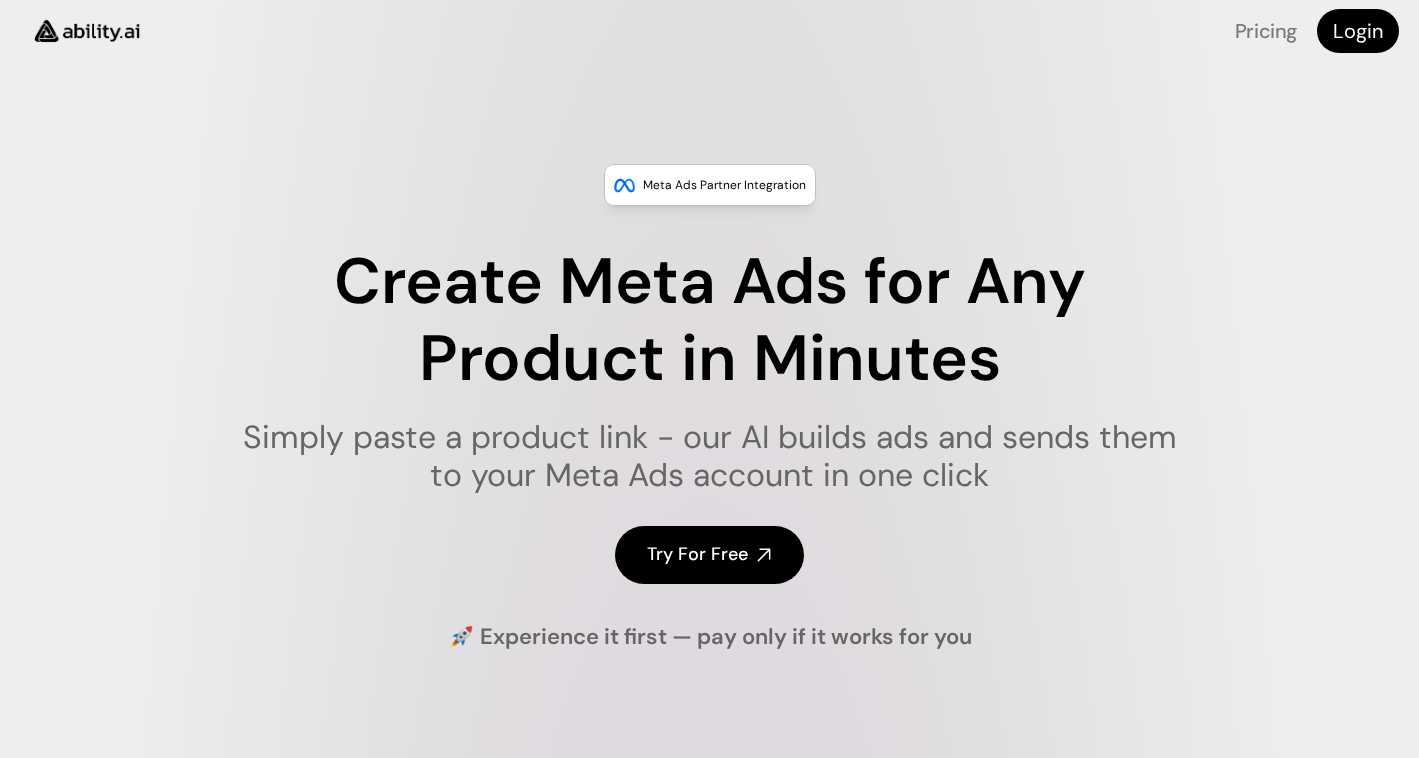 scroll, scrollTop: 0, scrollLeft: 0, axis: both 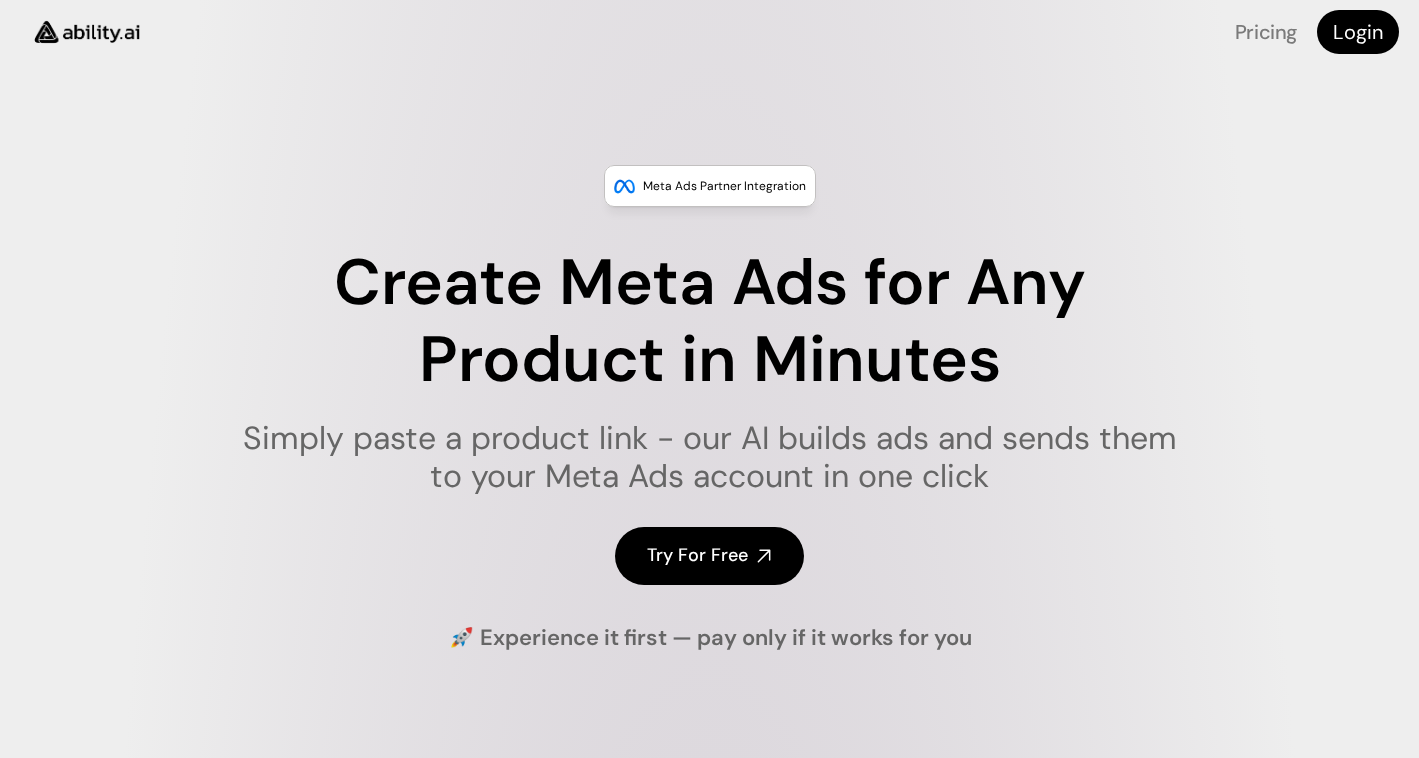 click at bounding box center [87, 31] 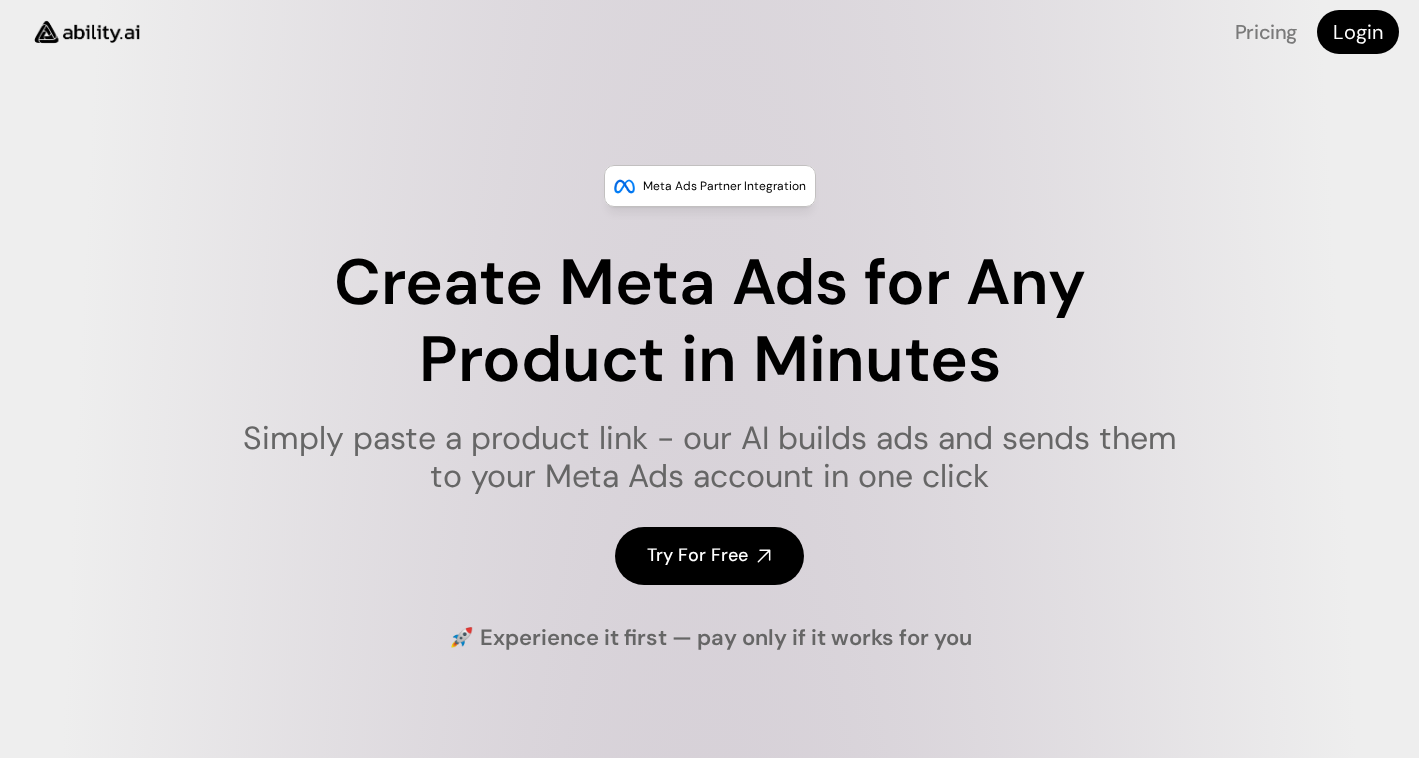 click at bounding box center [87, 31] 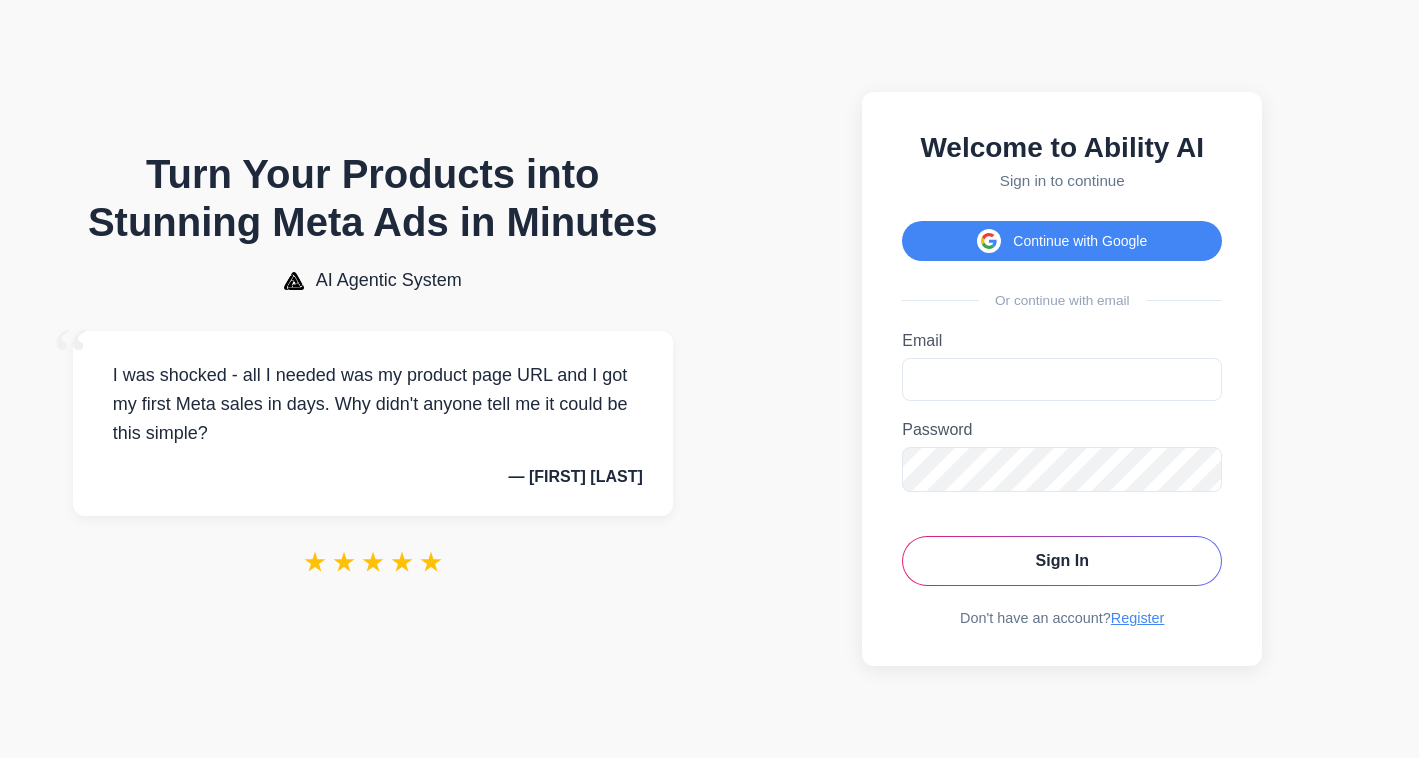 scroll, scrollTop: 0, scrollLeft: 0, axis: both 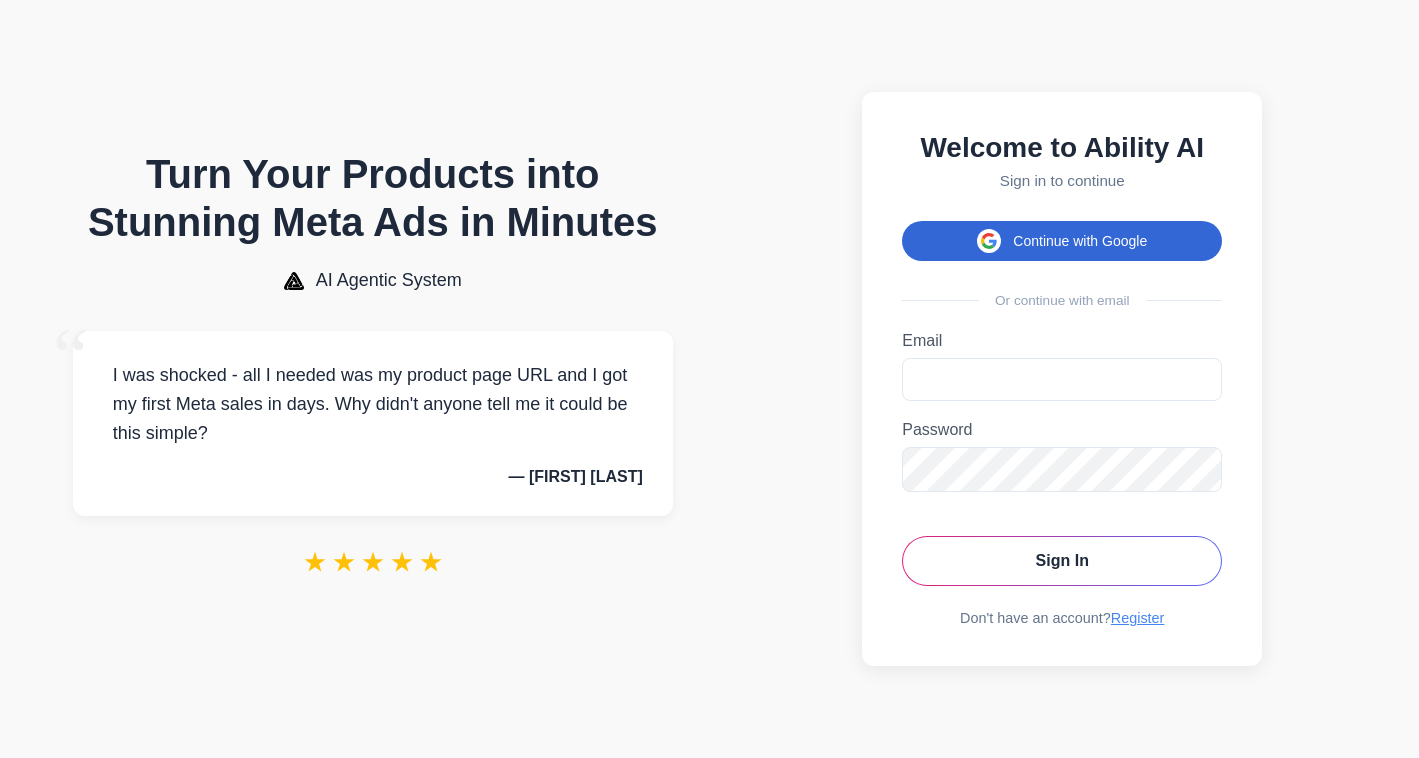 click 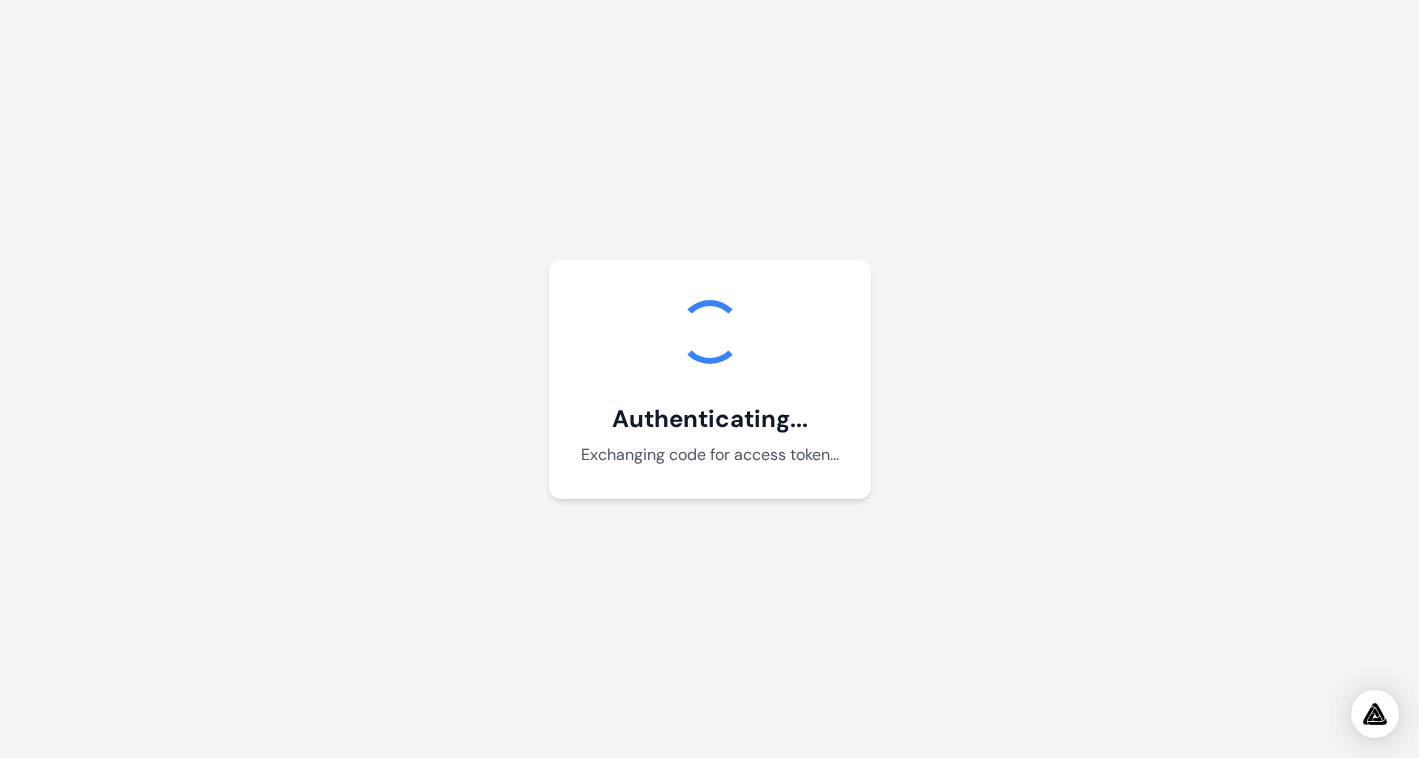scroll, scrollTop: 0, scrollLeft: 0, axis: both 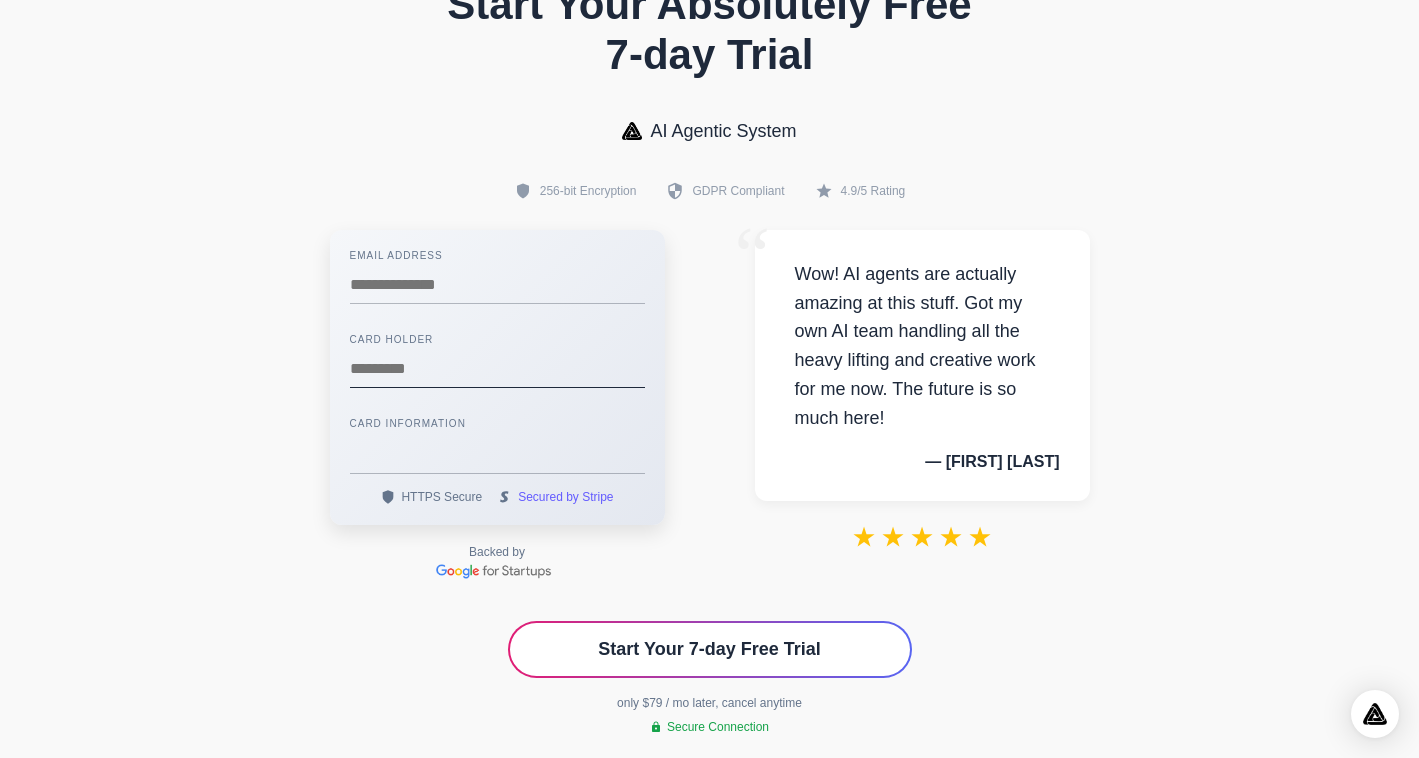 click at bounding box center (497, 369) 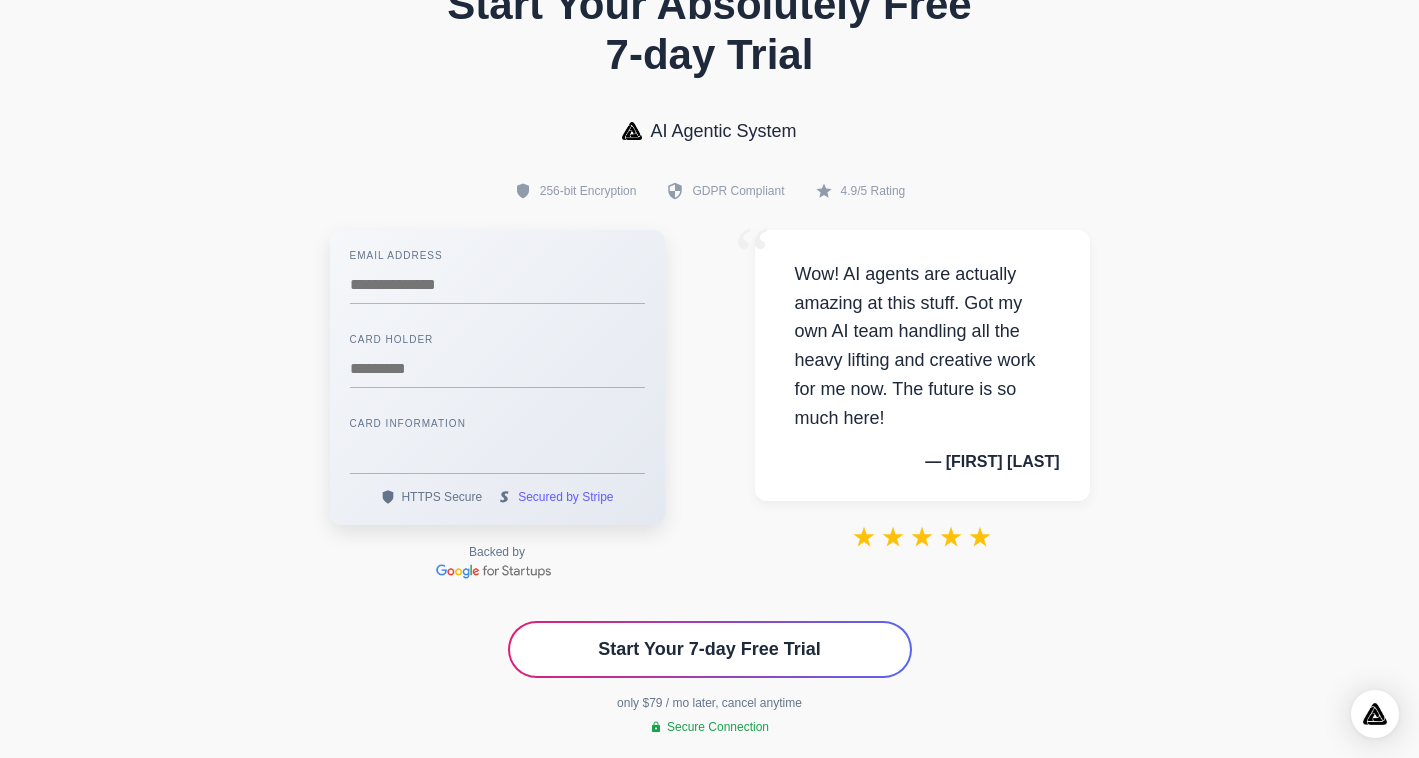 click on "Email Address
Card Holder
Card Information
HTTPS Secure
Secured by Stripe
Backed by" at bounding box center (710, 406) 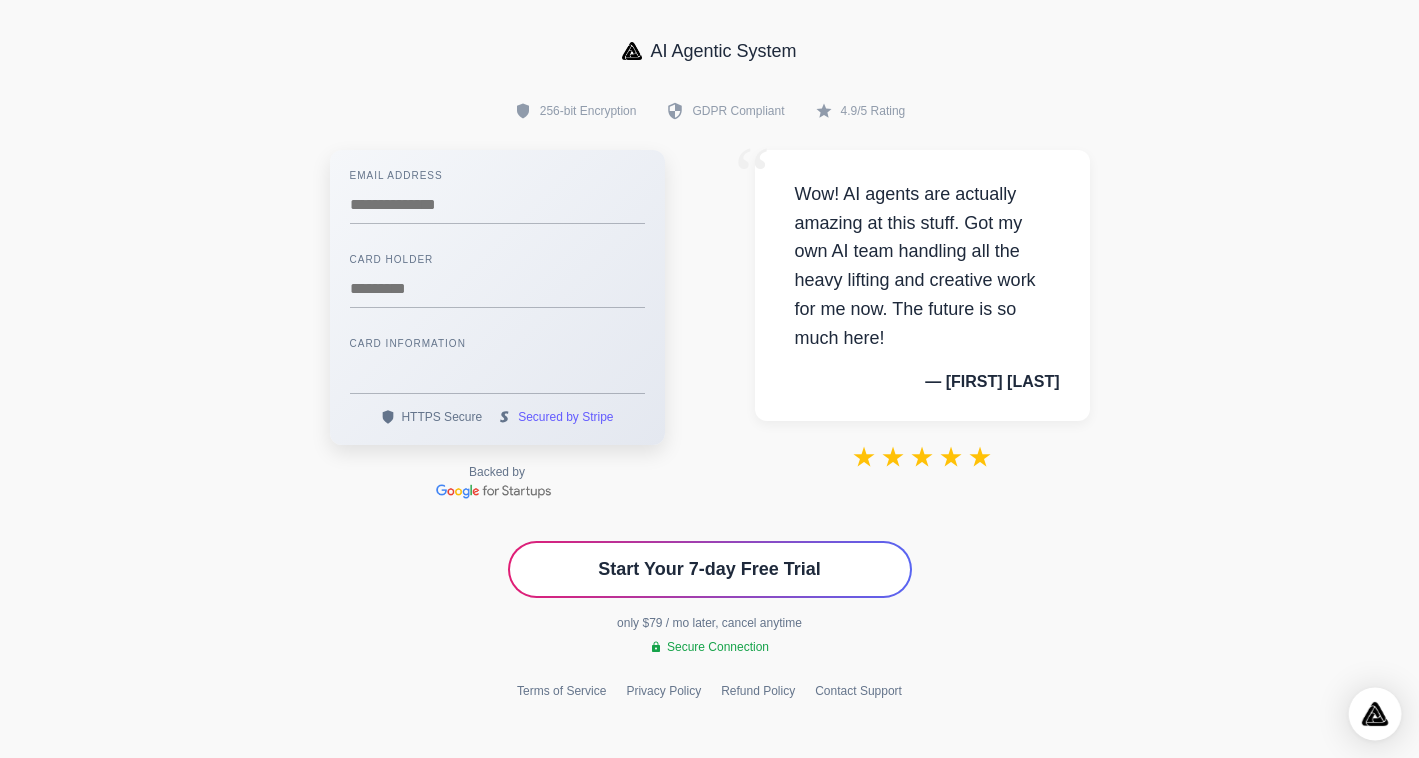 click at bounding box center [1375, 714] 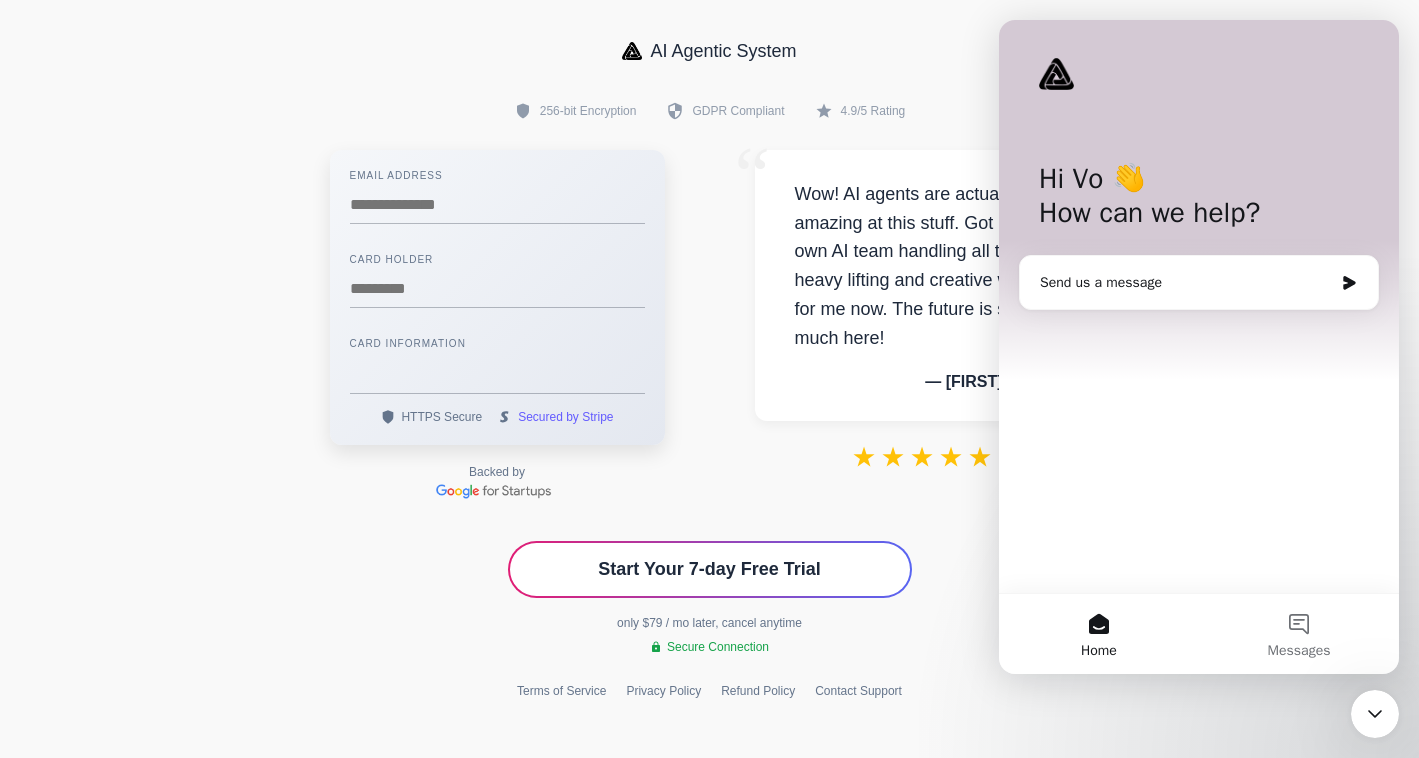 scroll, scrollTop: 0, scrollLeft: 0, axis: both 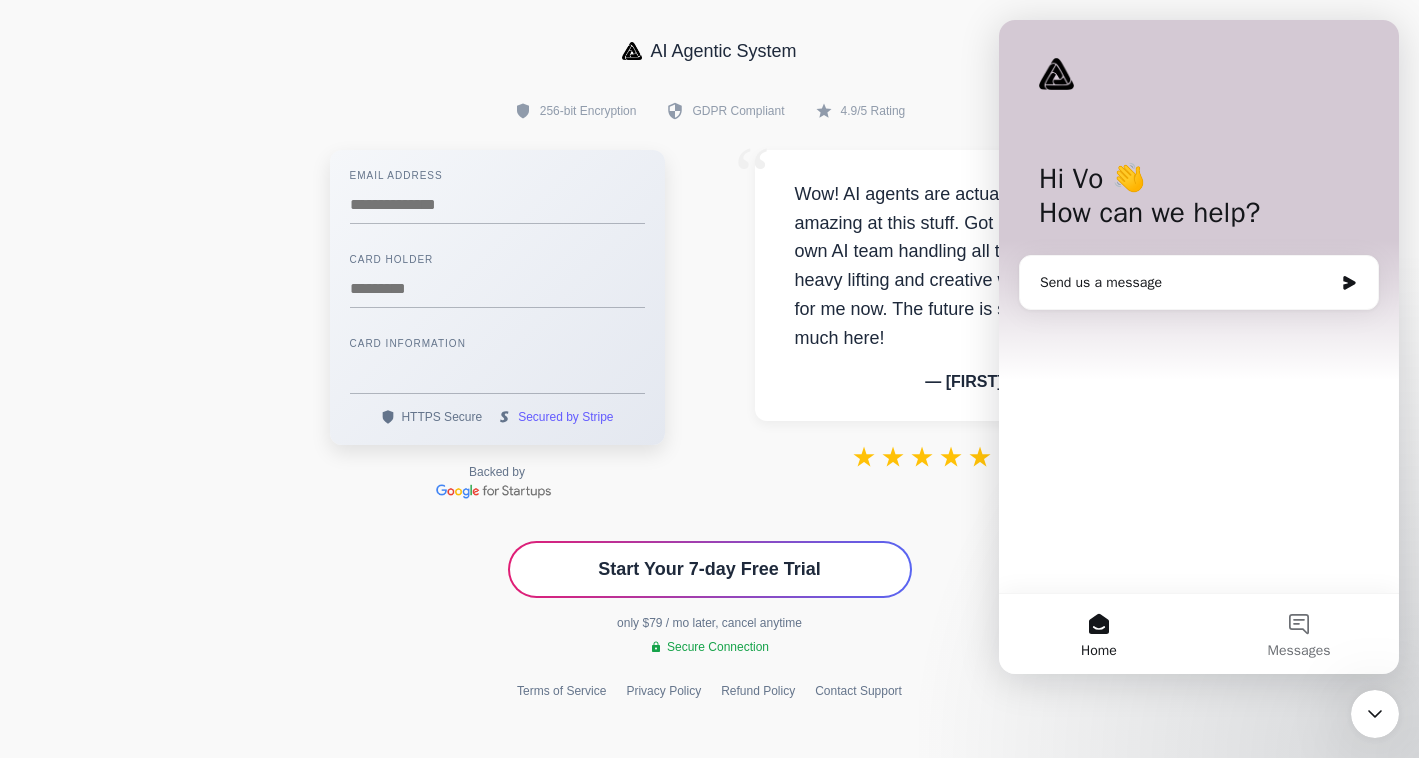click on "“
Wow! AI agents are actually amazing at this stuff. Got my own AI team handling all the heavy lifting and creative work for me now. The future is so much here!
— Jeremy Lim
★
★
★
★
★" at bounding box center (922, 326) 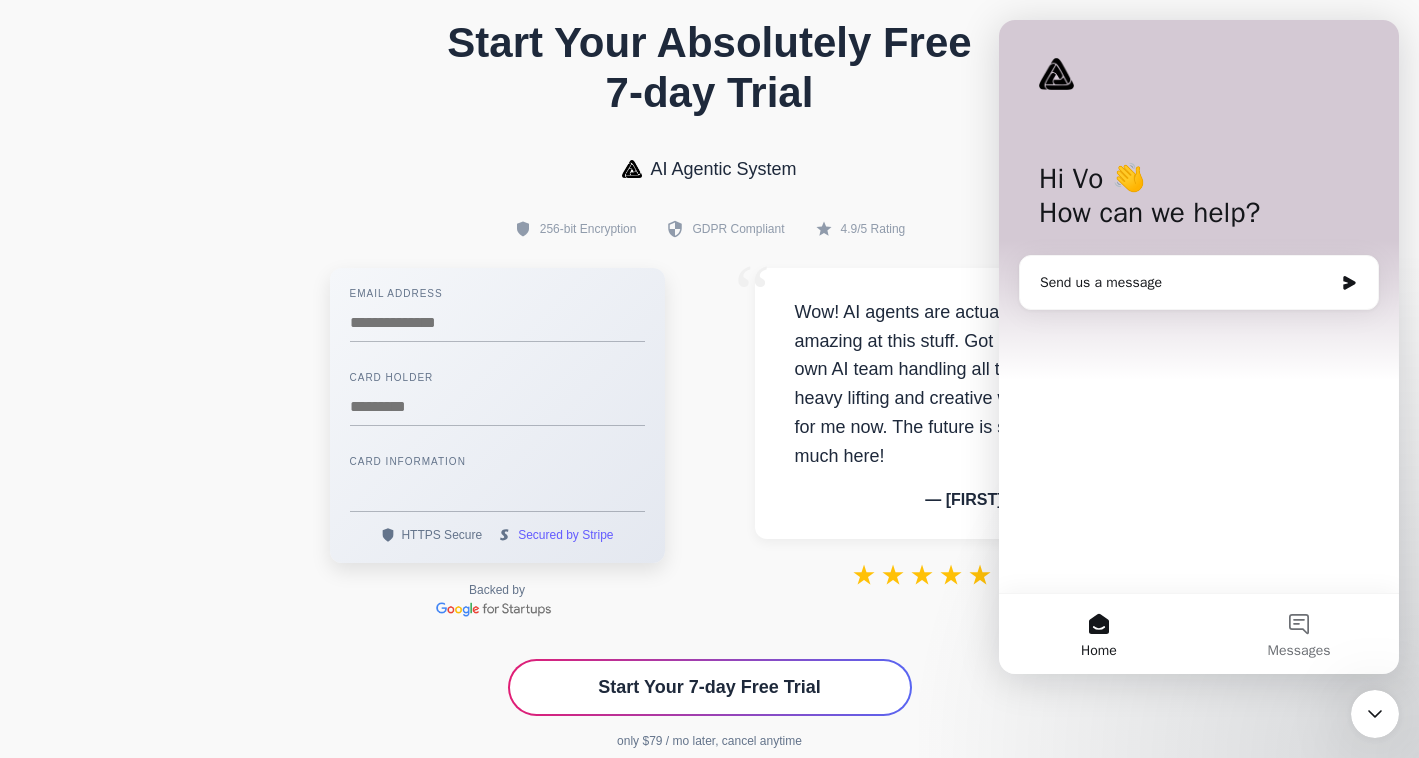 scroll, scrollTop: 162, scrollLeft: 0, axis: vertical 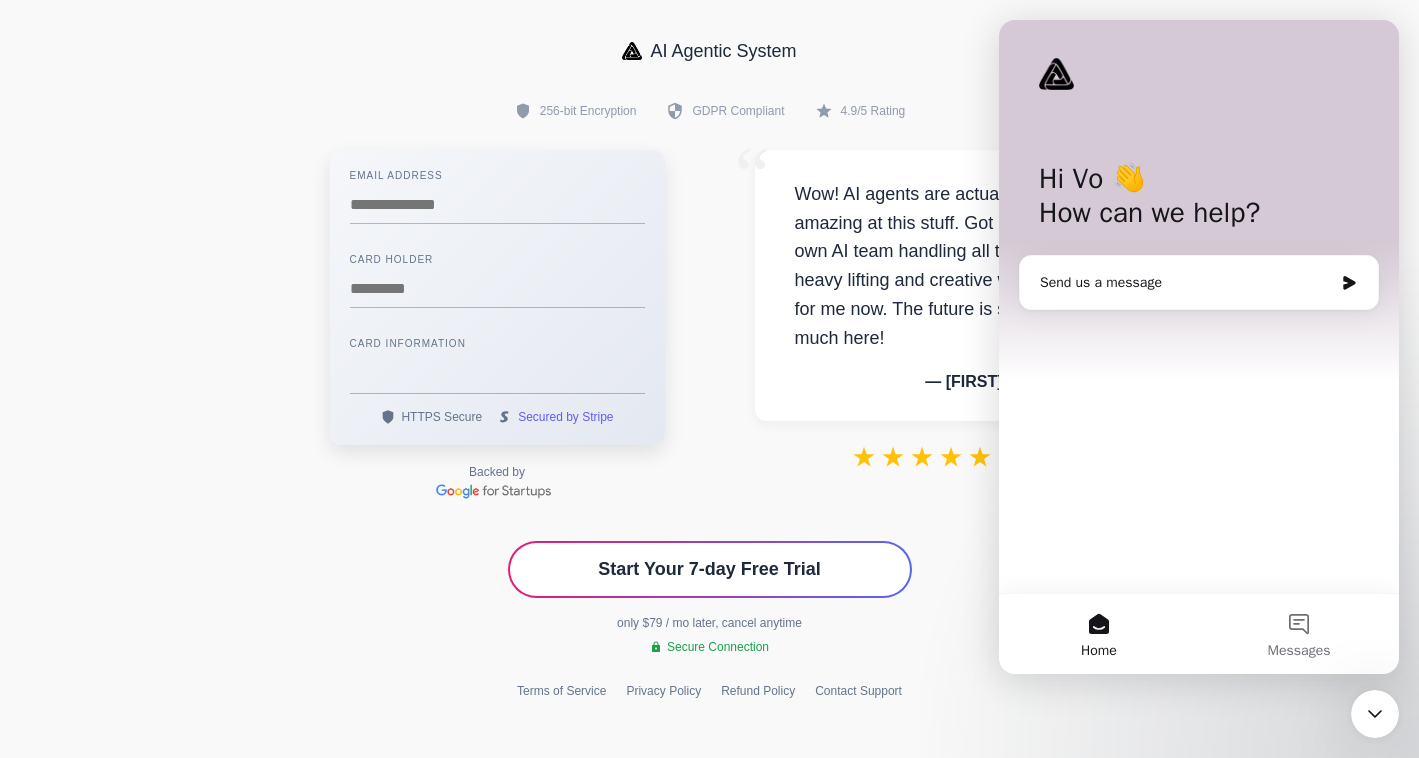 click at bounding box center [1375, 714] 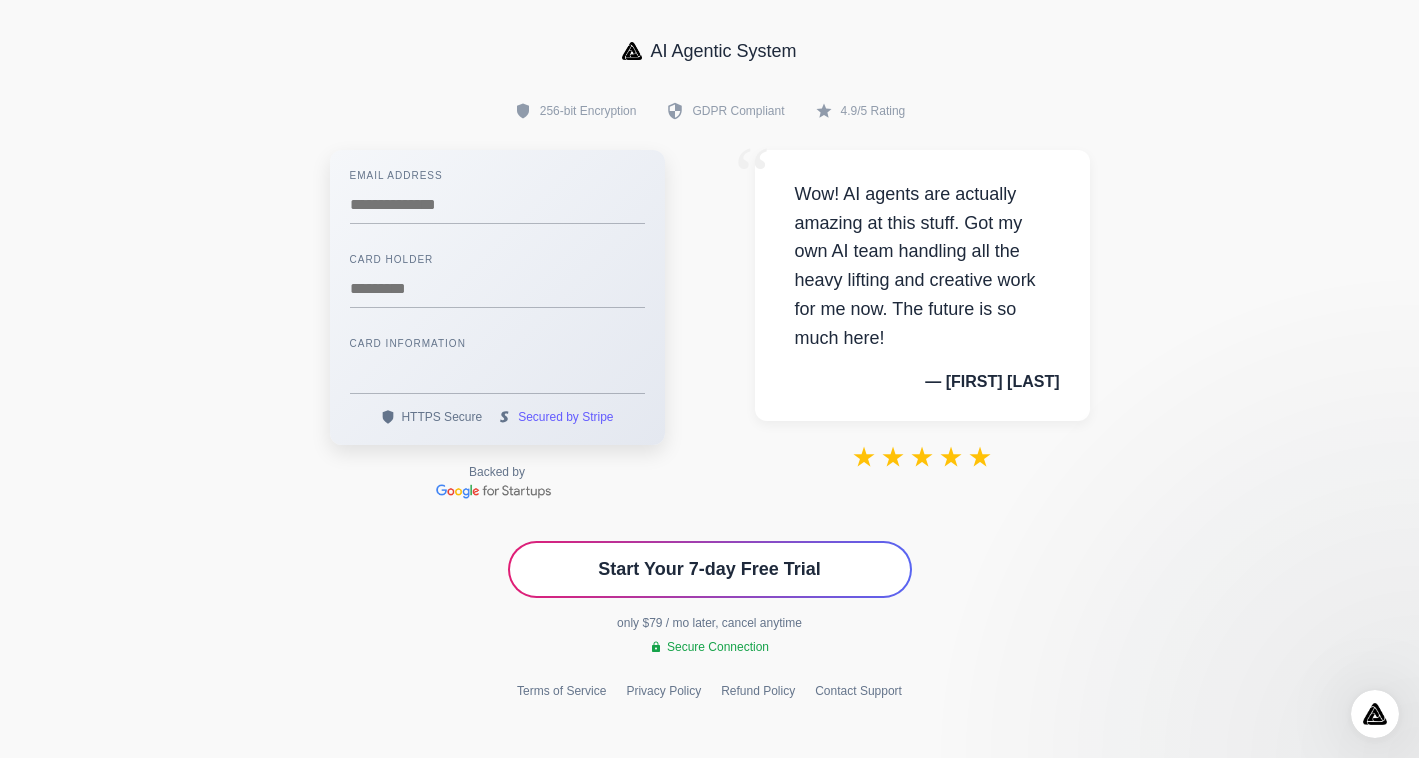 scroll, scrollTop: 0, scrollLeft: 0, axis: both 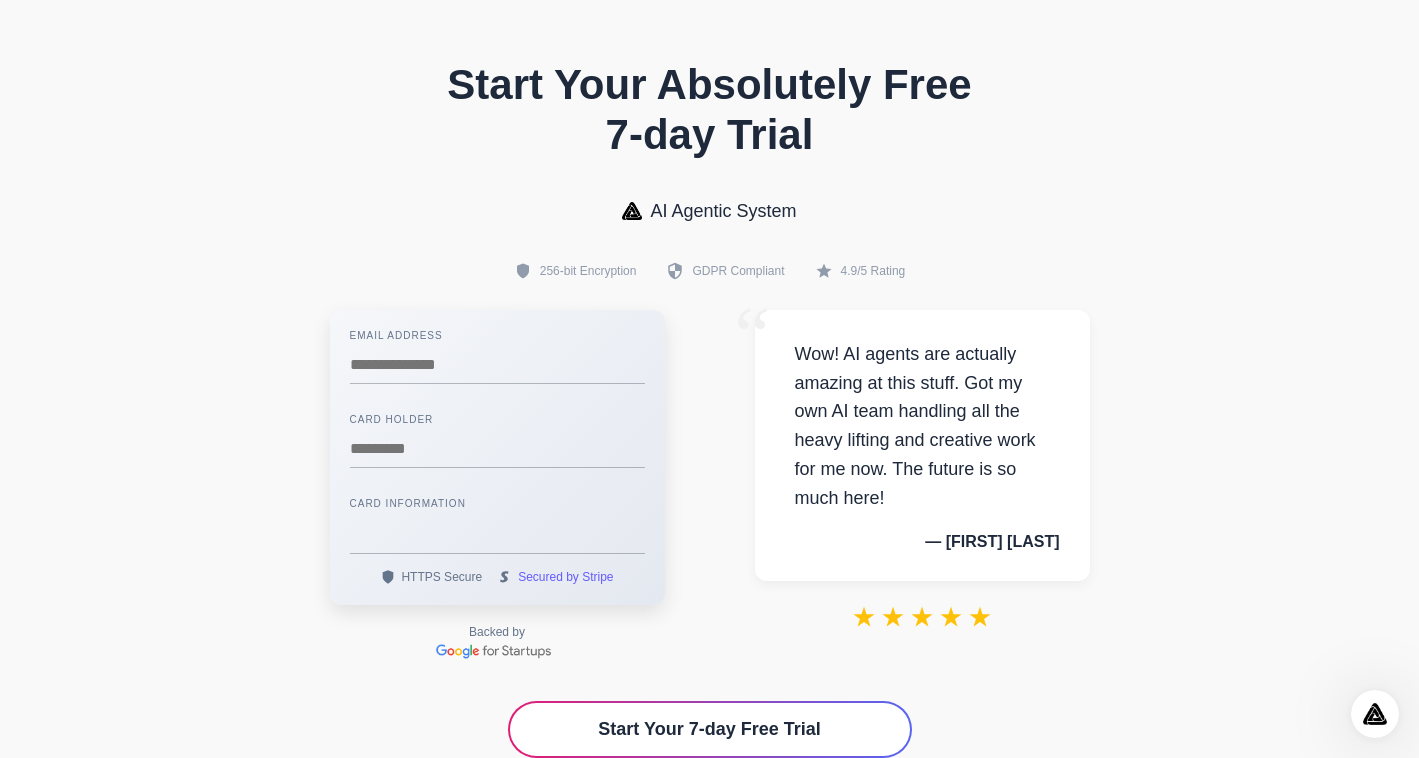 click on "Start Your Absolutely Free 7-day Trial
AI Agentic System
256-bit Encryption
GDPR Compliant
4.9/5 Rating
Email Address
Card Holder
Card Information" at bounding box center [709, 459] 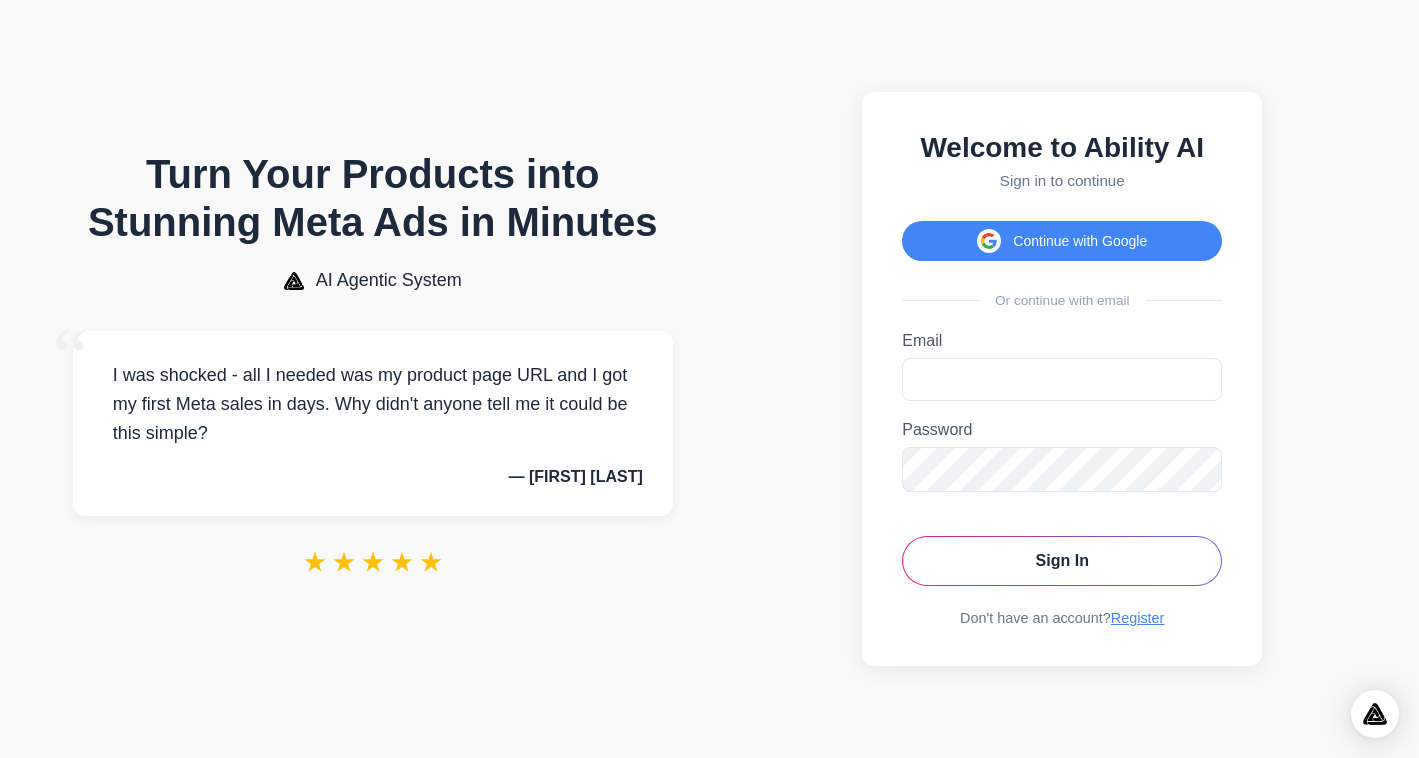 scroll, scrollTop: 0, scrollLeft: 0, axis: both 